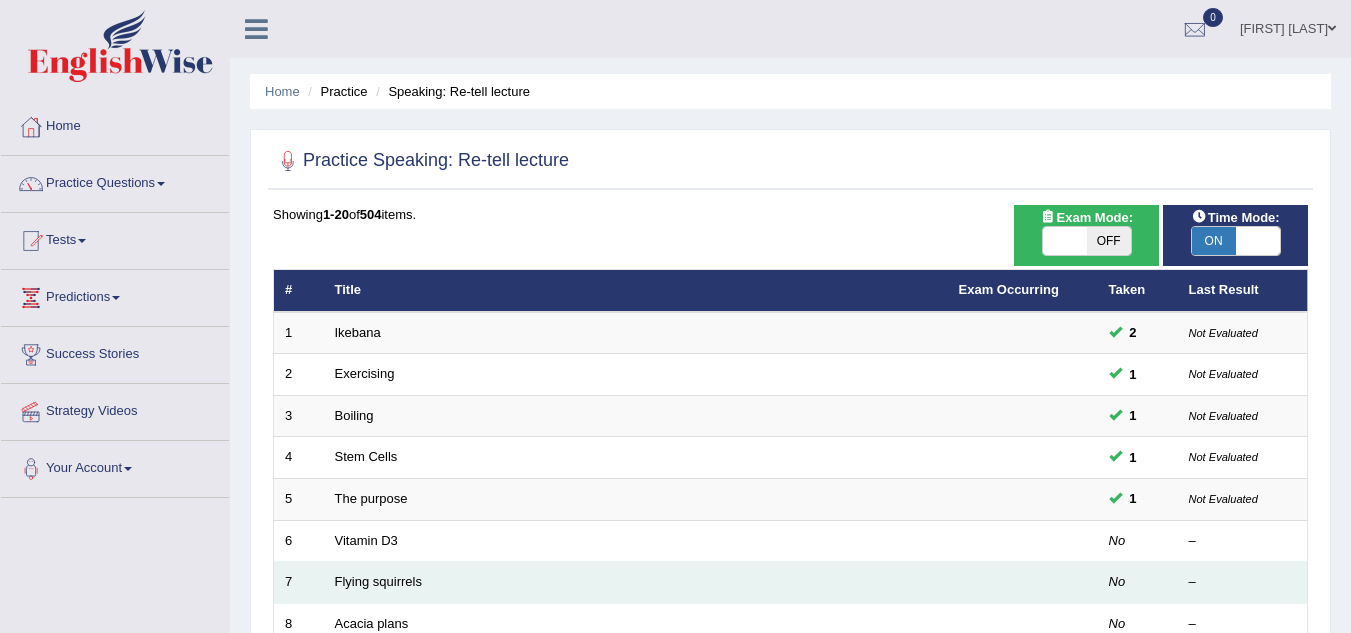 scroll, scrollTop: 297, scrollLeft: 0, axis: vertical 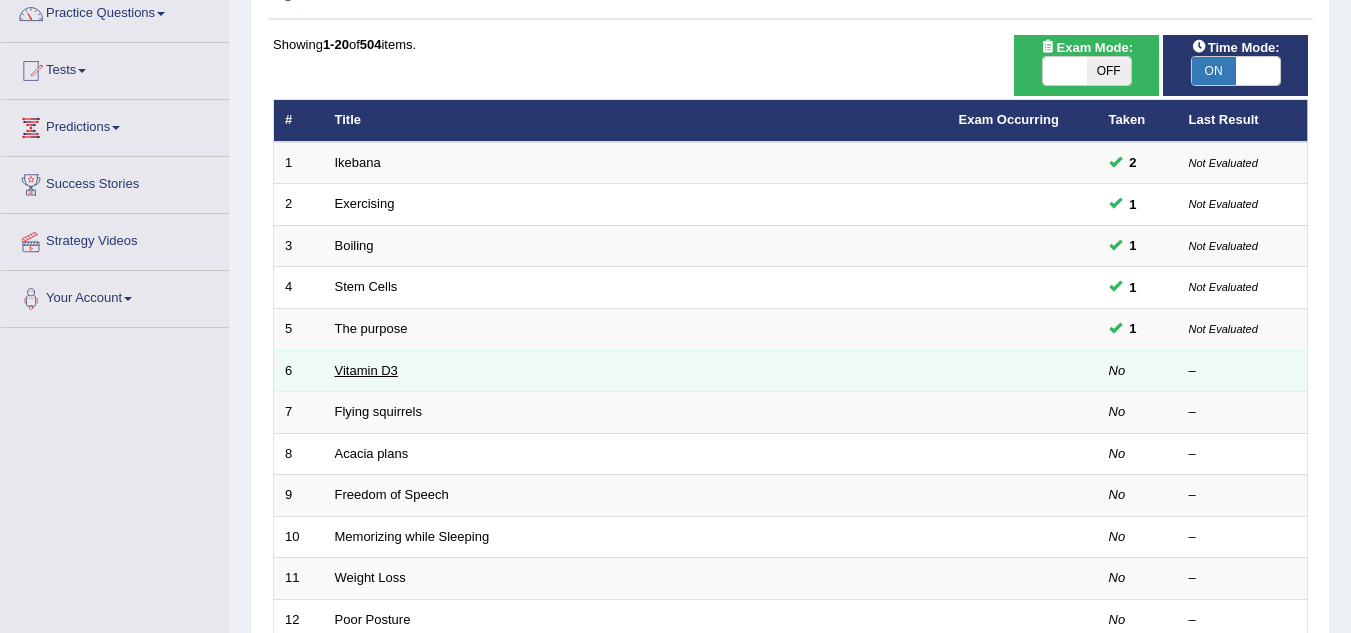 click on "Vitamin D3" at bounding box center (366, 370) 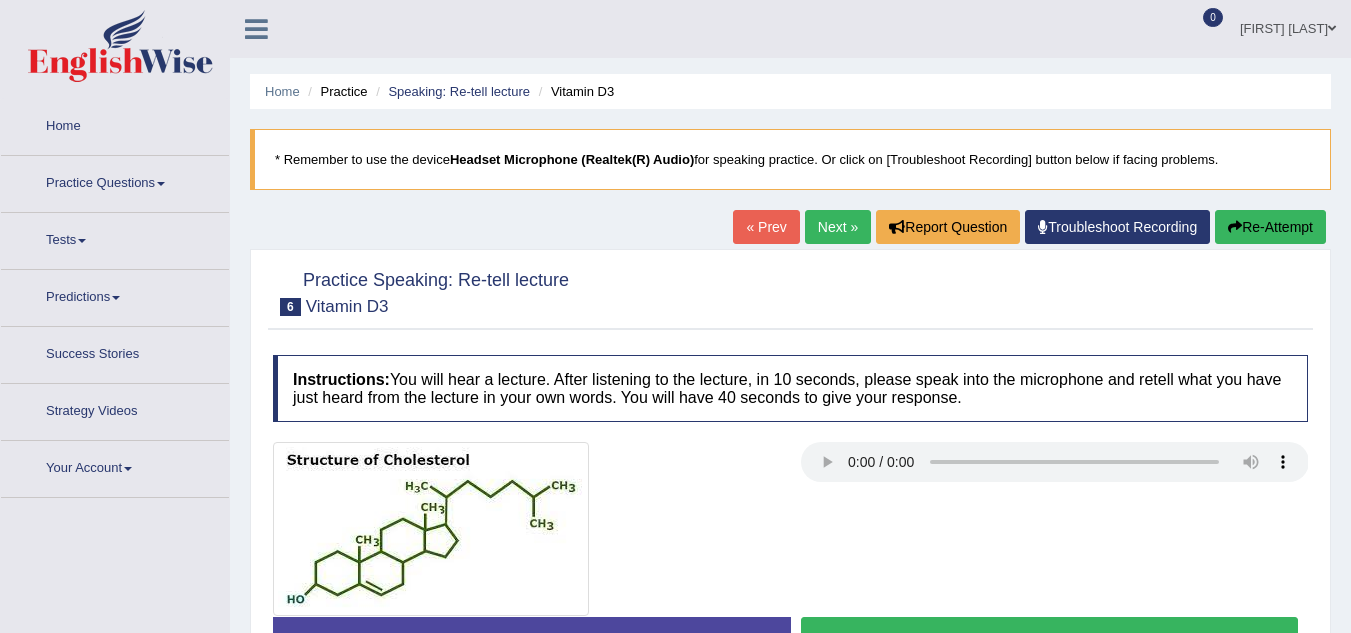 scroll, scrollTop: 0, scrollLeft: 0, axis: both 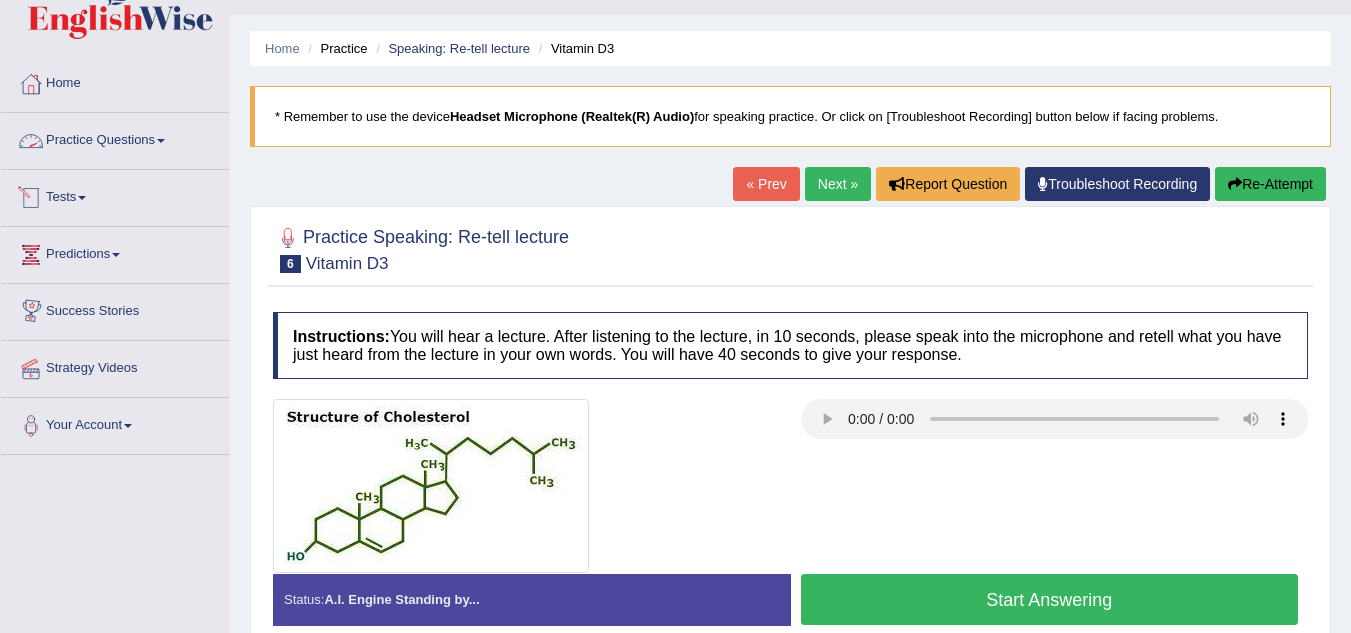 click on "Practice Questions" at bounding box center [115, 138] 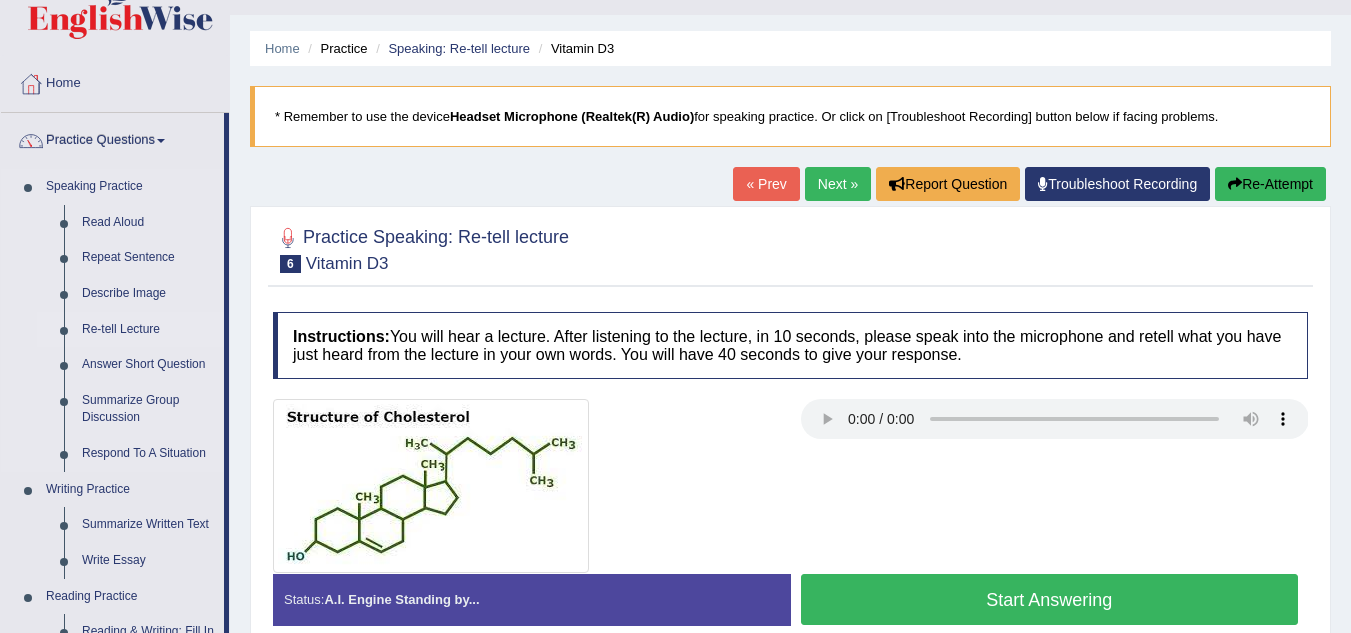 click on "Re-tell Lecture" at bounding box center [148, 330] 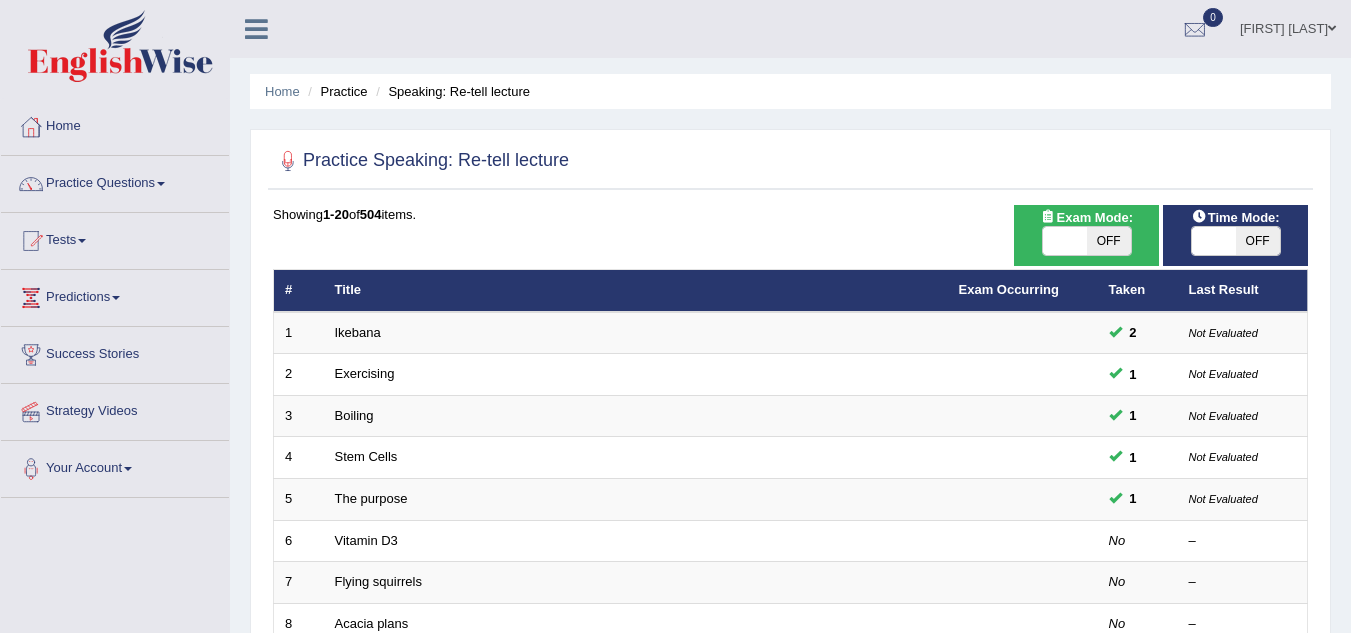 scroll, scrollTop: 0, scrollLeft: 0, axis: both 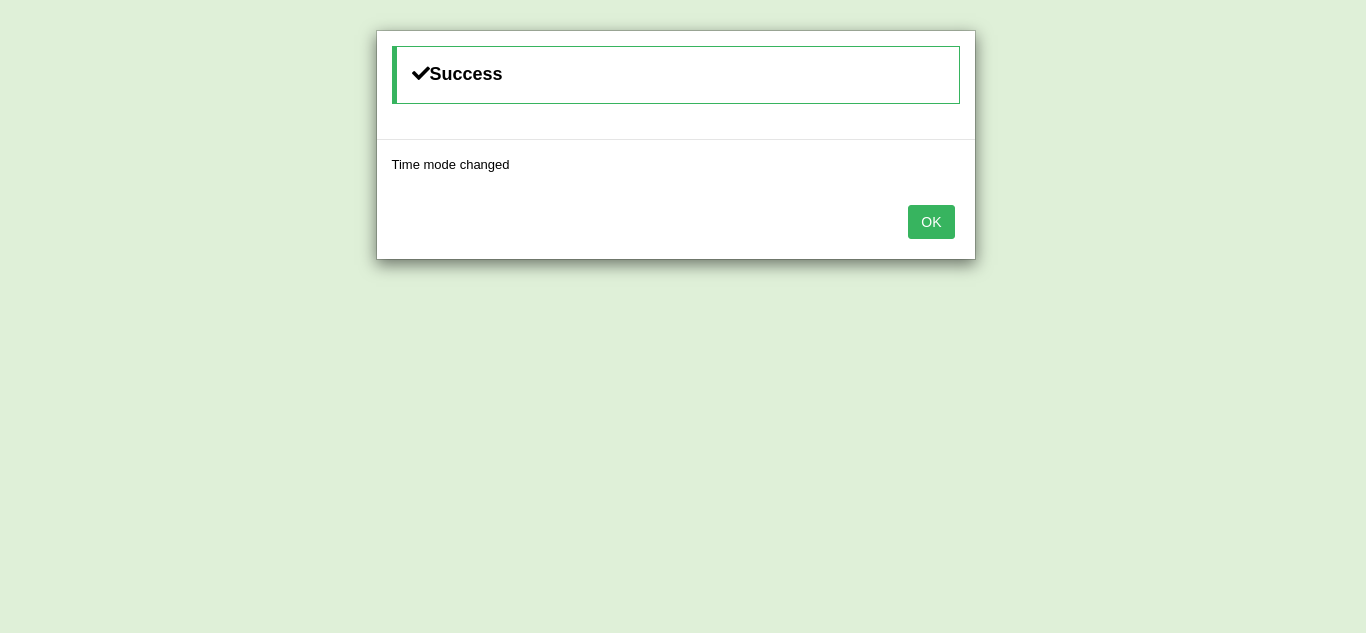 click on "OK" at bounding box center (931, 222) 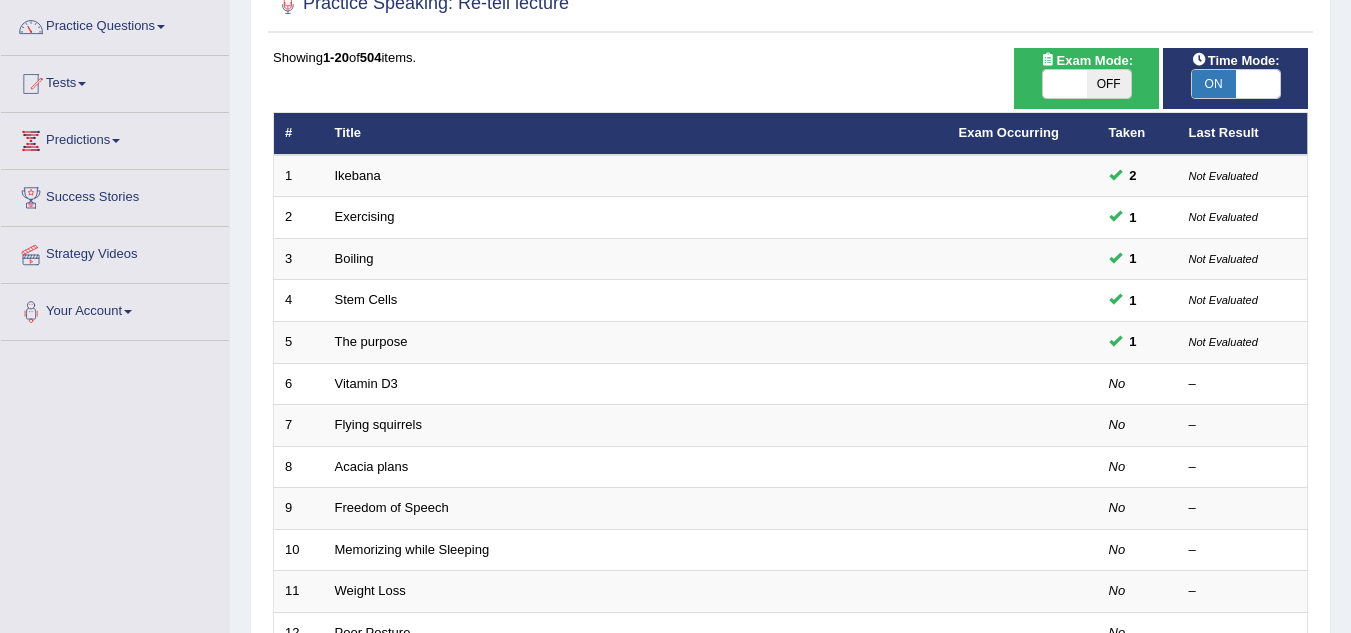 scroll, scrollTop: 159, scrollLeft: 0, axis: vertical 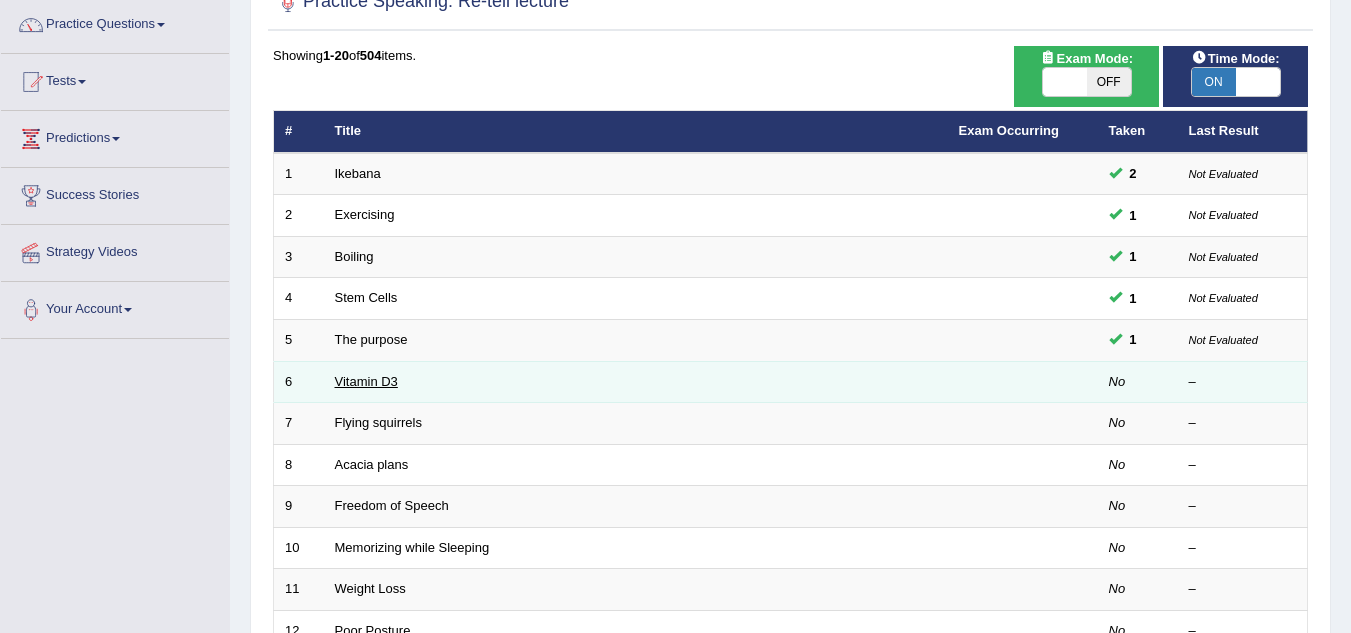 click on "Vitamin D3" at bounding box center (366, 381) 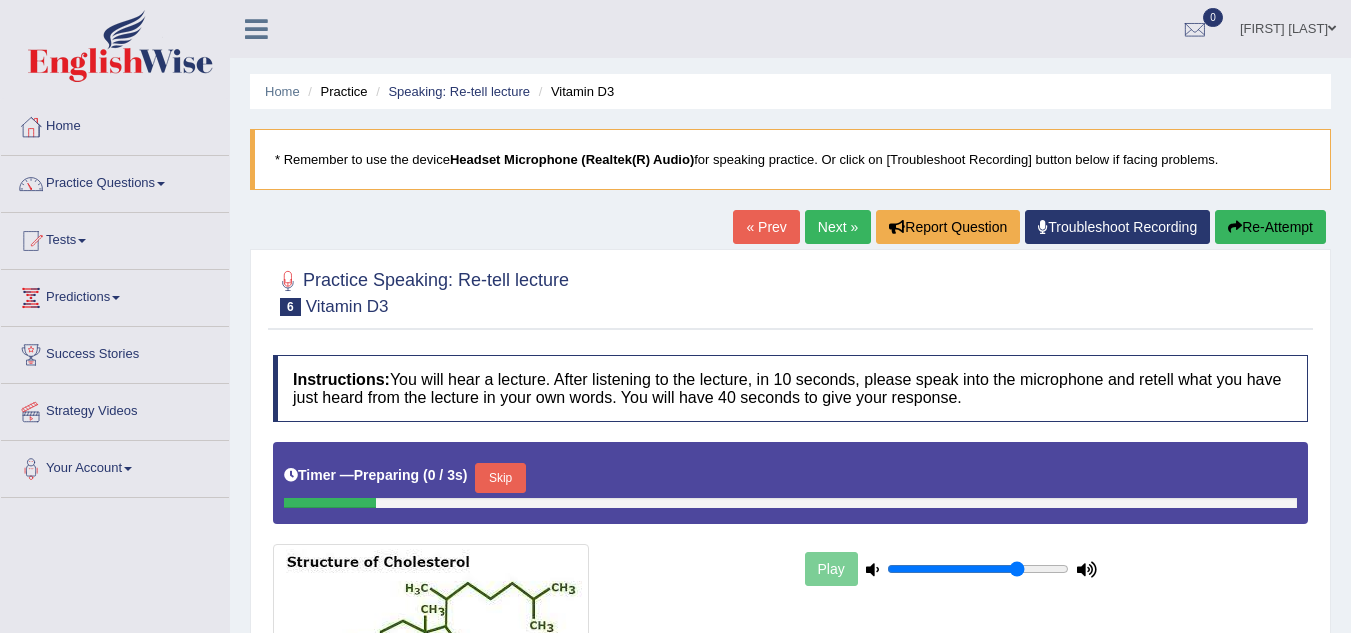 scroll, scrollTop: 0, scrollLeft: 0, axis: both 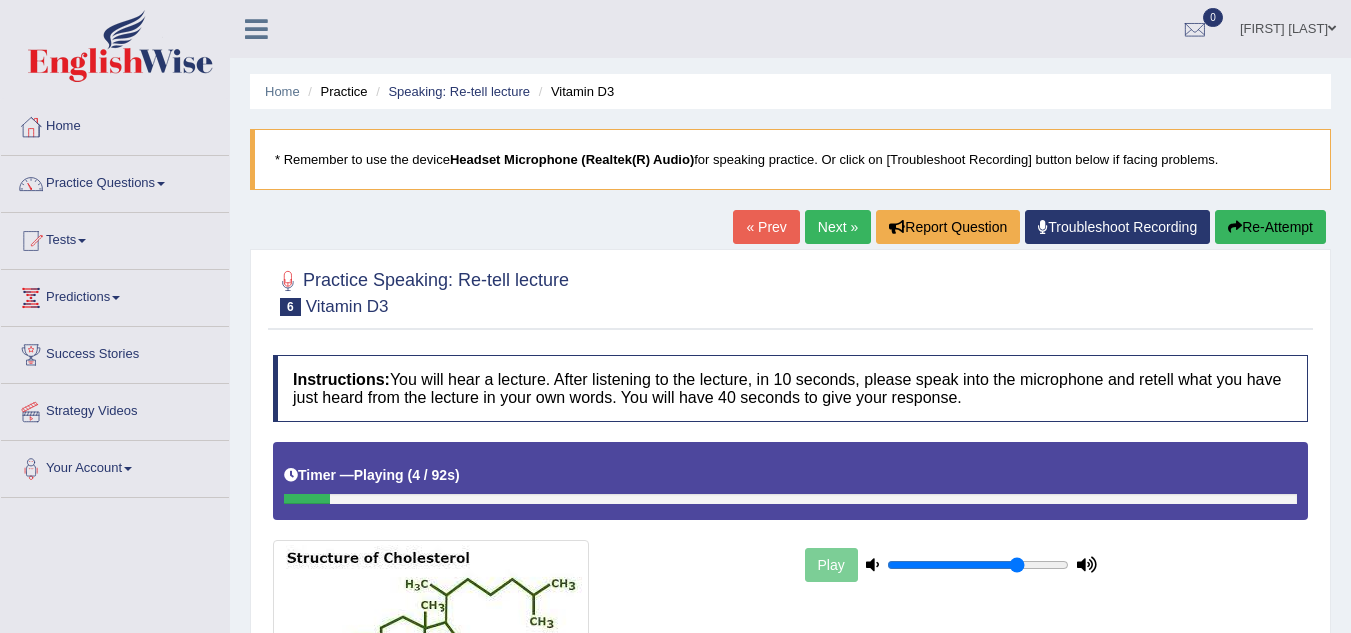 click on "Re-Attempt" at bounding box center [1270, 227] 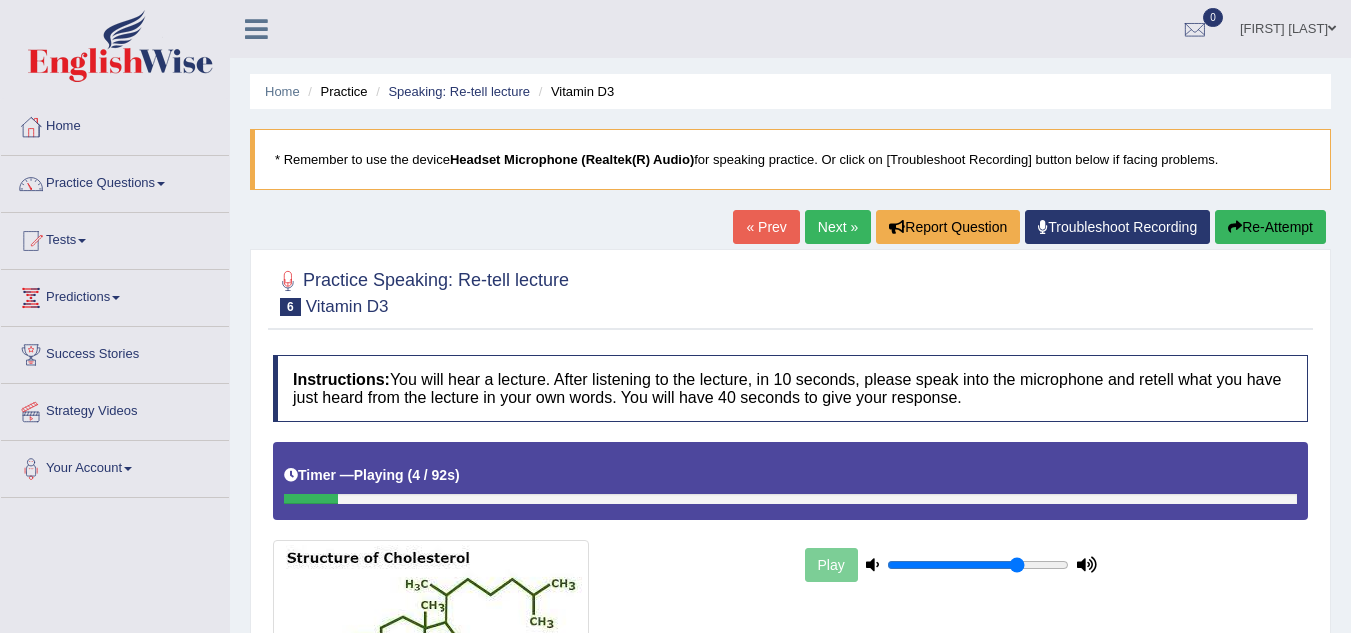 type 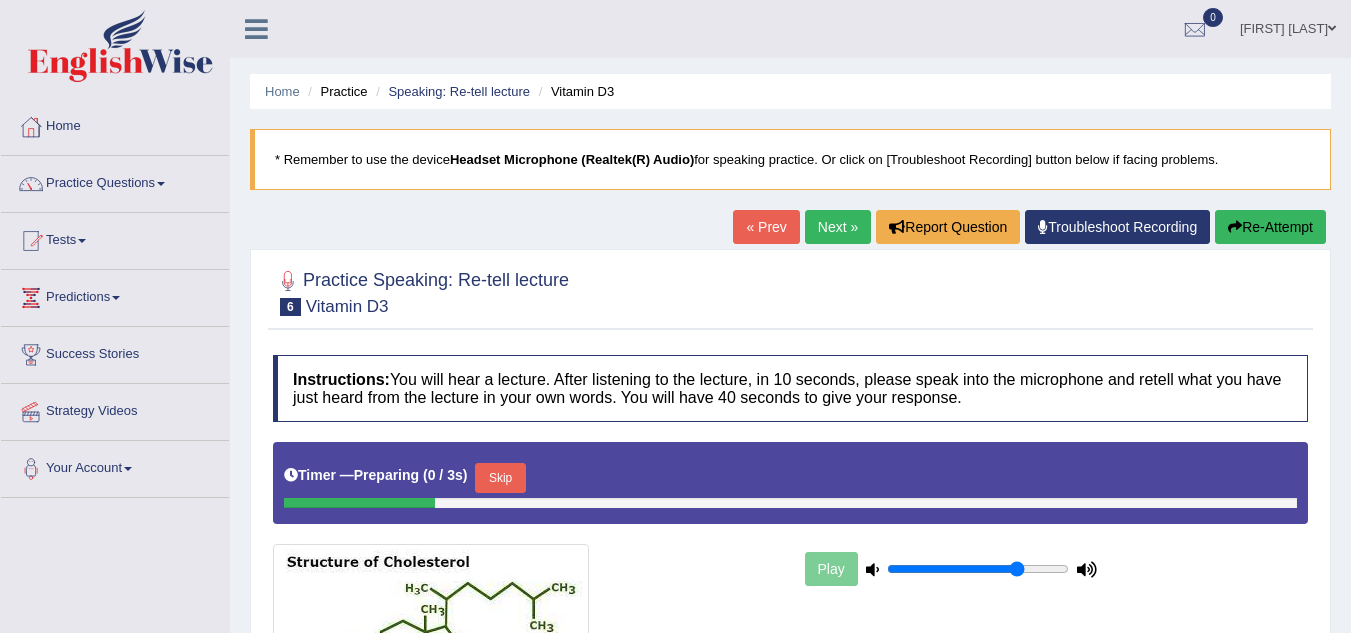 scroll, scrollTop: 0, scrollLeft: 0, axis: both 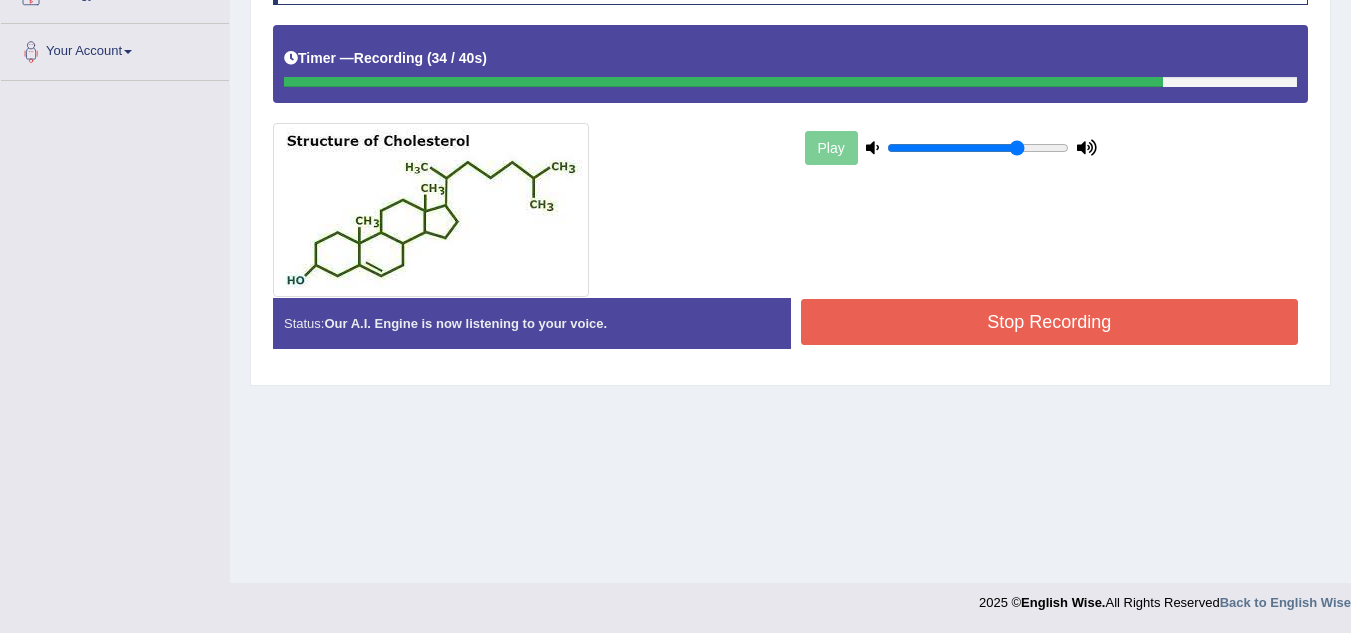 click on "Stop Recording" at bounding box center [1050, 322] 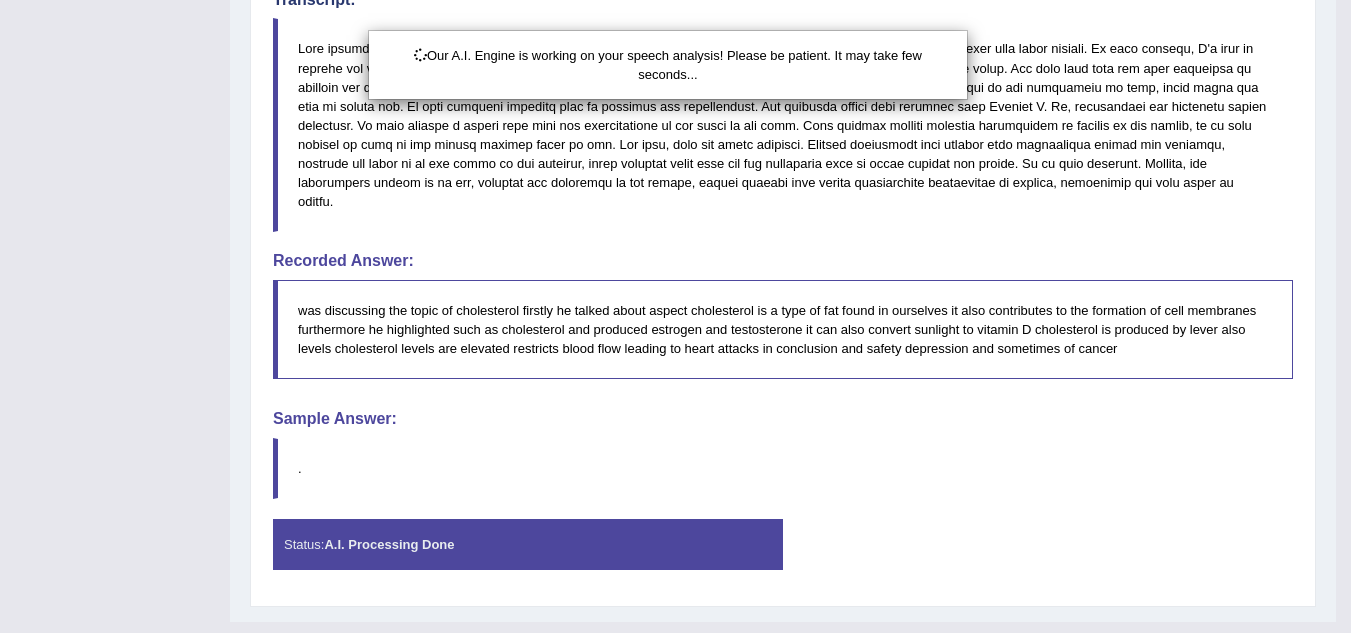 scroll, scrollTop: 753, scrollLeft: 0, axis: vertical 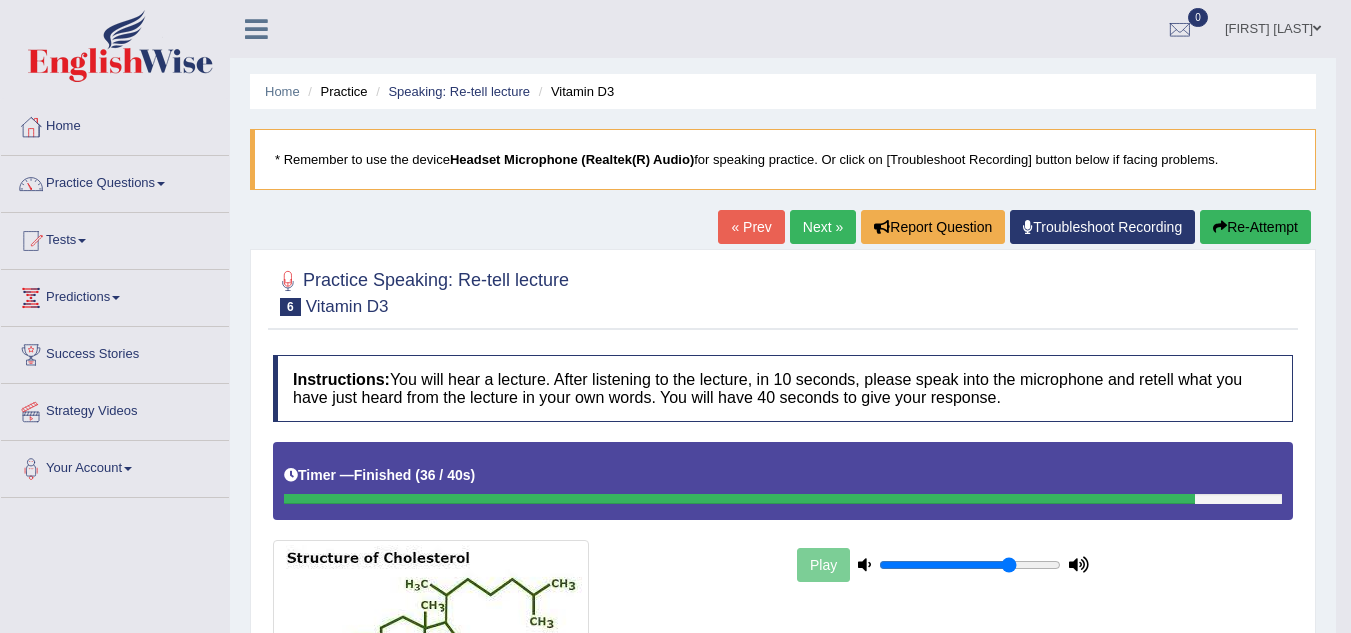click on "Next »" at bounding box center (823, 227) 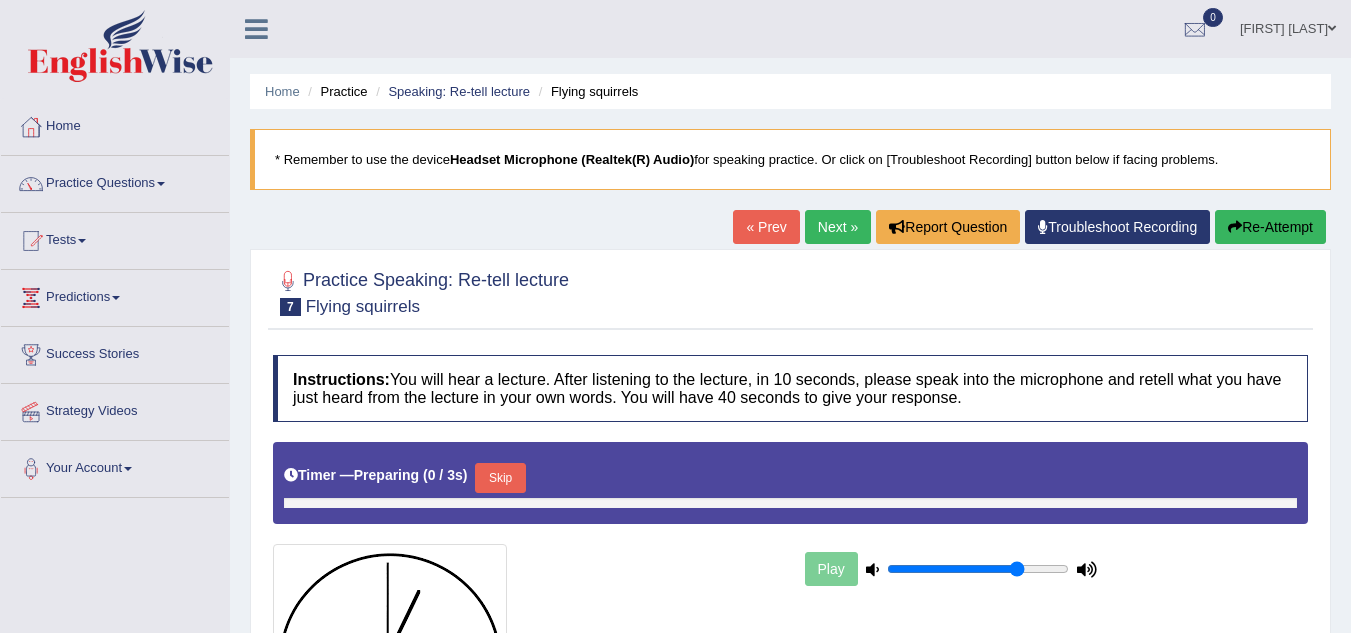scroll, scrollTop: 0, scrollLeft: 0, axis: both 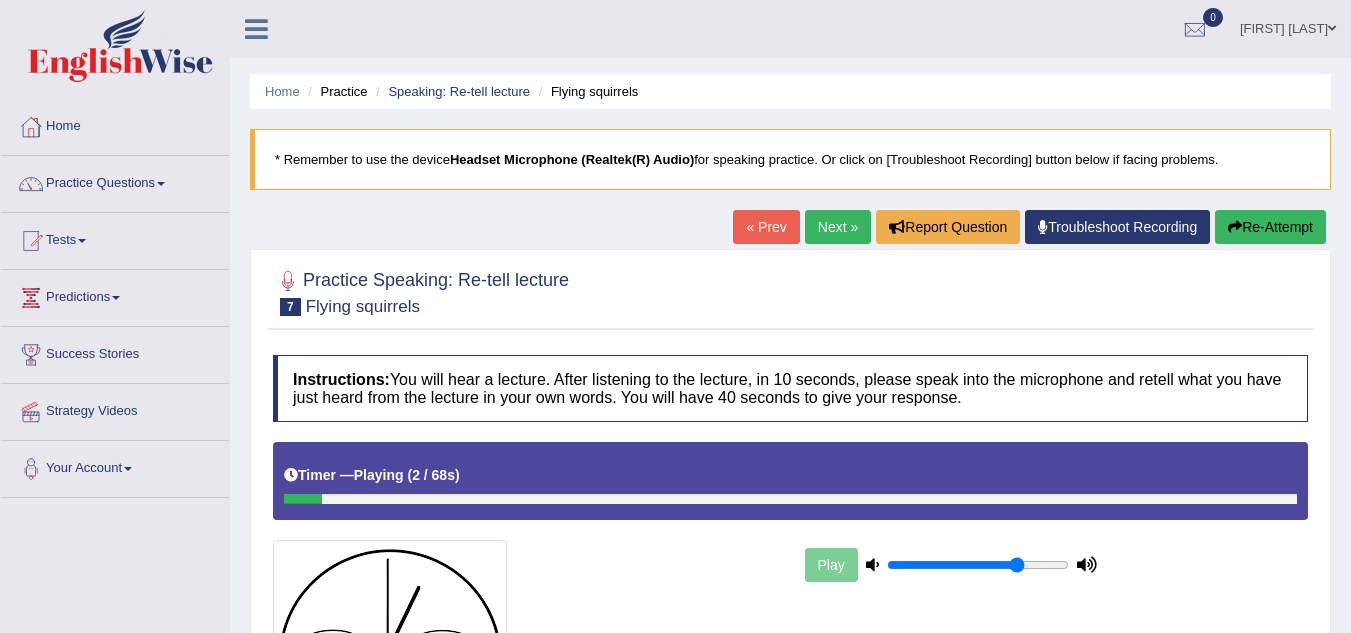 click on "Re-Attempt" at bounding box center (1270, 227) 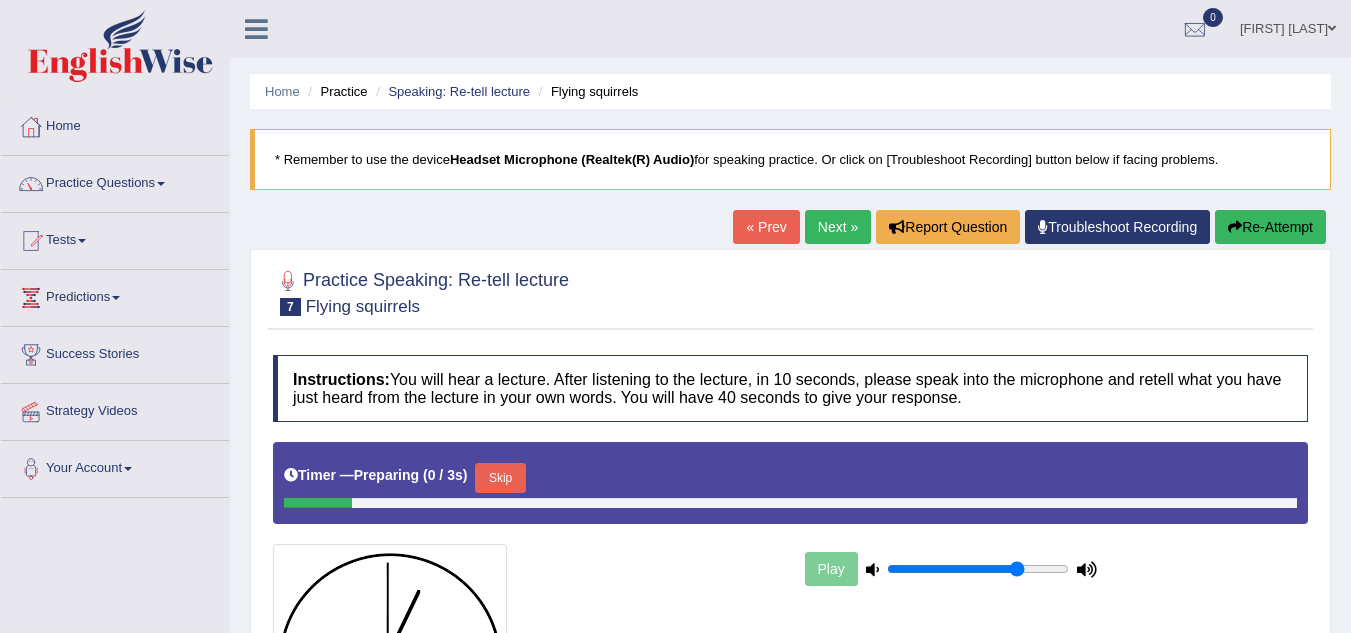 scroll, scrollTop: 0, scrollLeft: 0, axis: both 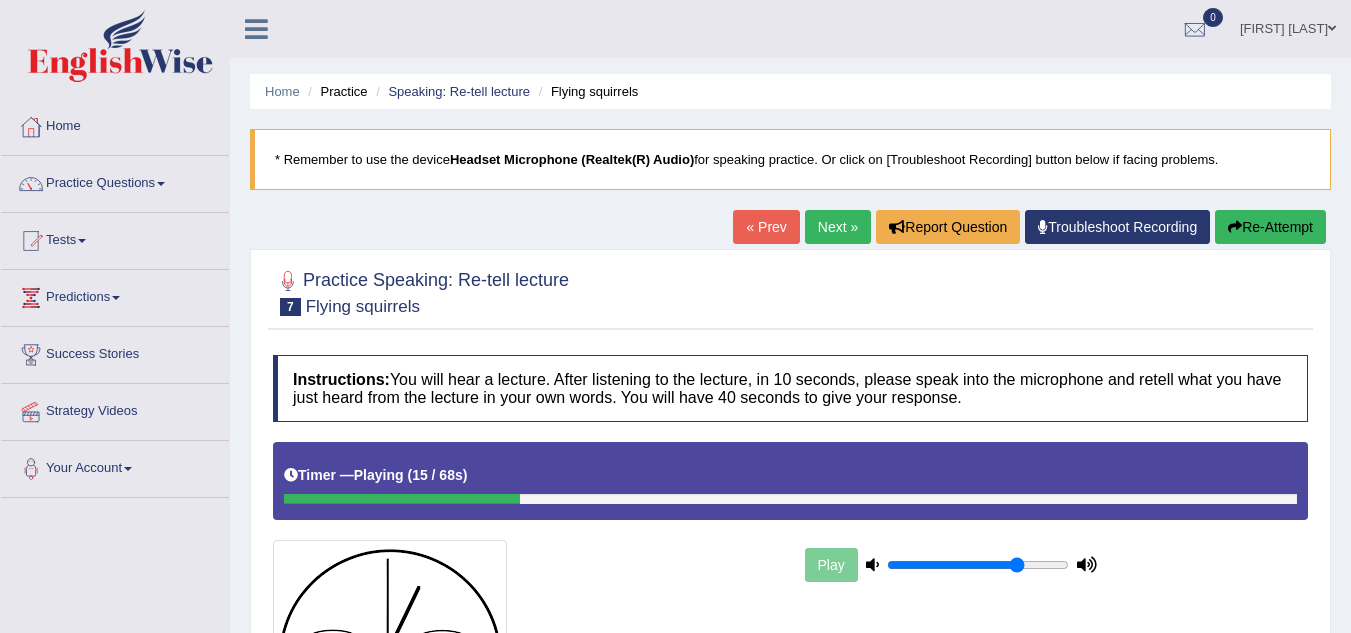 click on "Re-Attempt" at bounding box center [1270, 227] 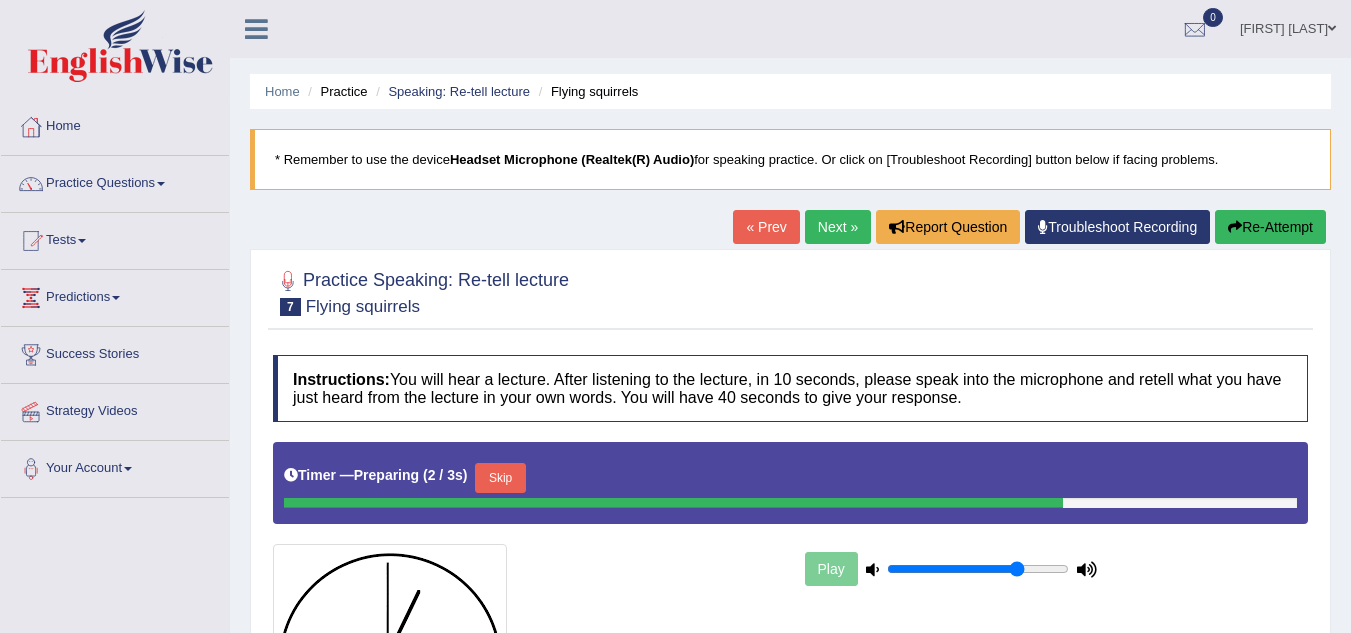 scroll, scrollTop: 0, scrollLeft: 0, axis: both 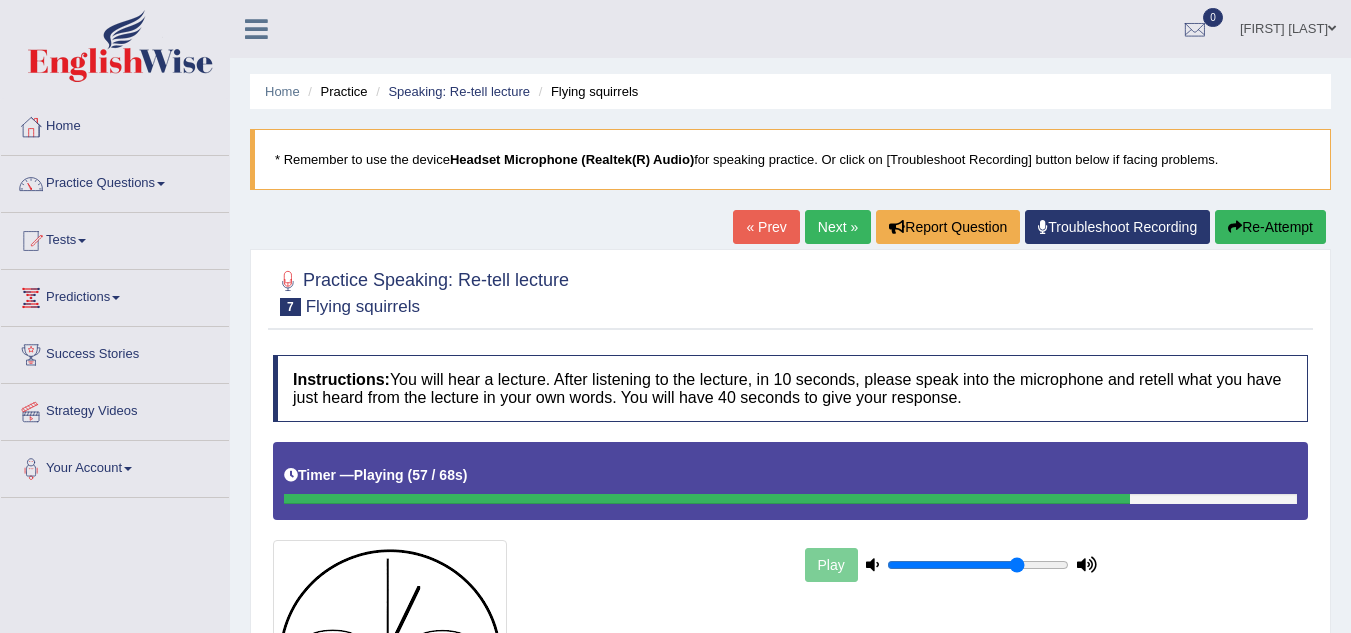 click on "Re-Attempt" at bounding box center (1270, 227) 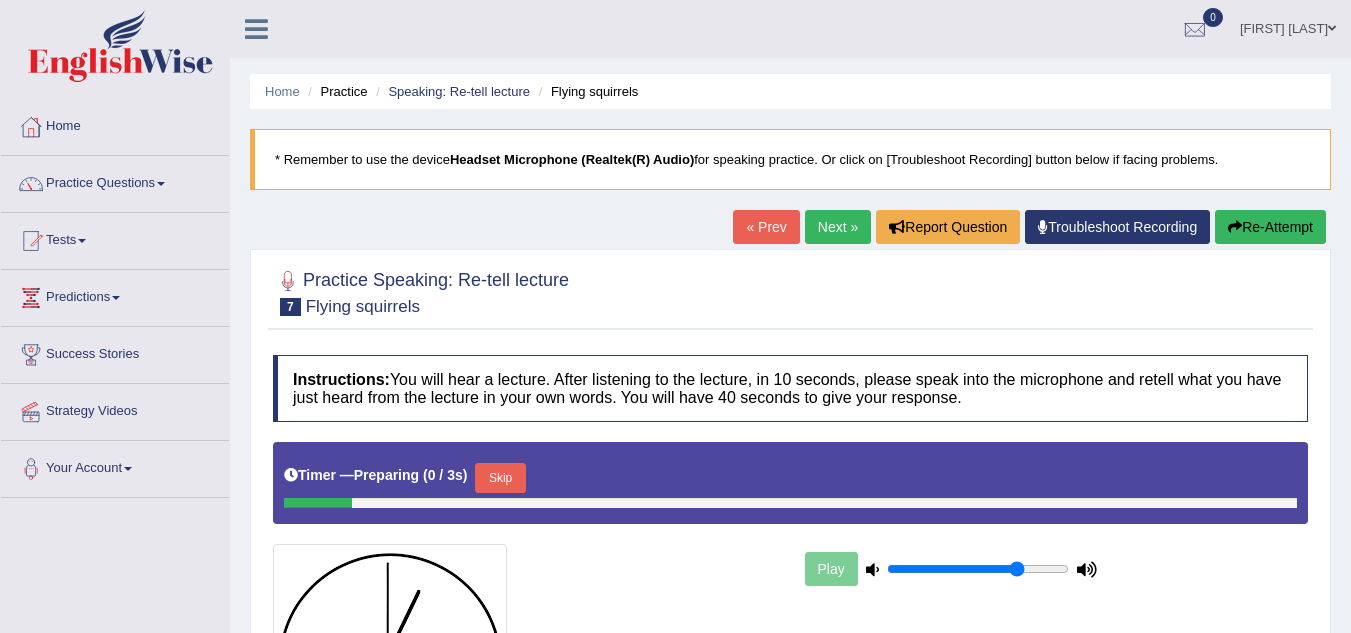 scroll, scrollTop: 0, scrollLeft: 0, axis: both 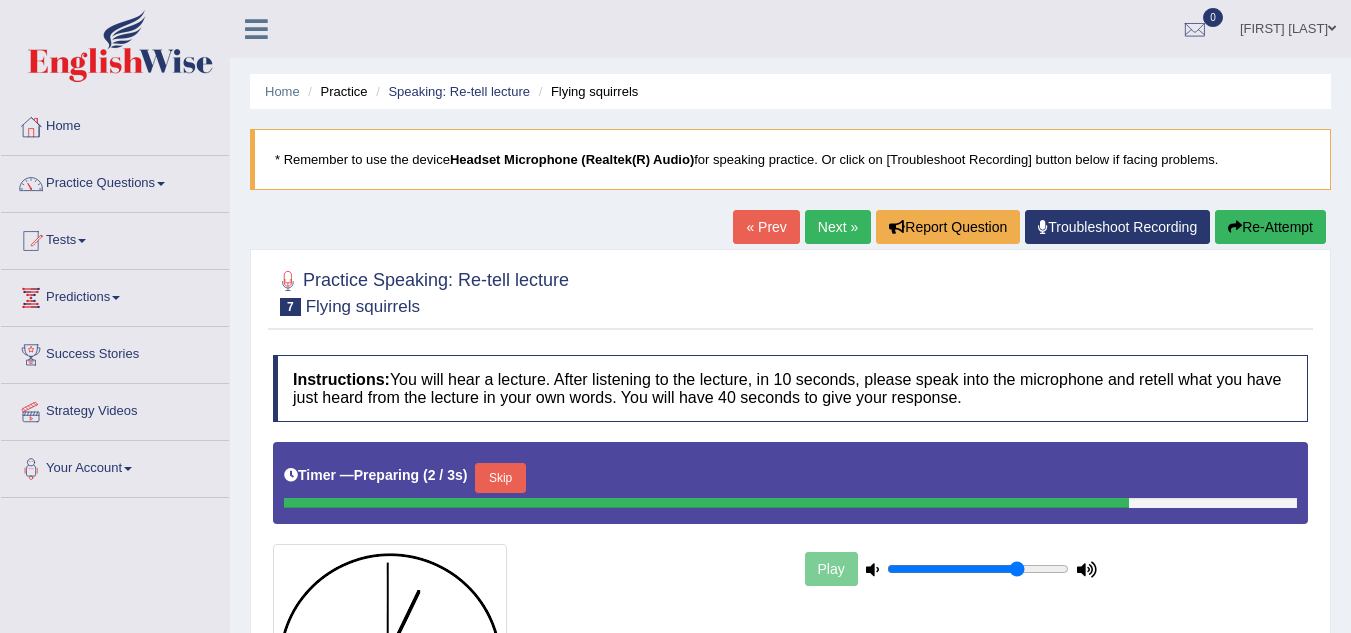 click on "Re-Attempt" at bounding box center (1270, 227) 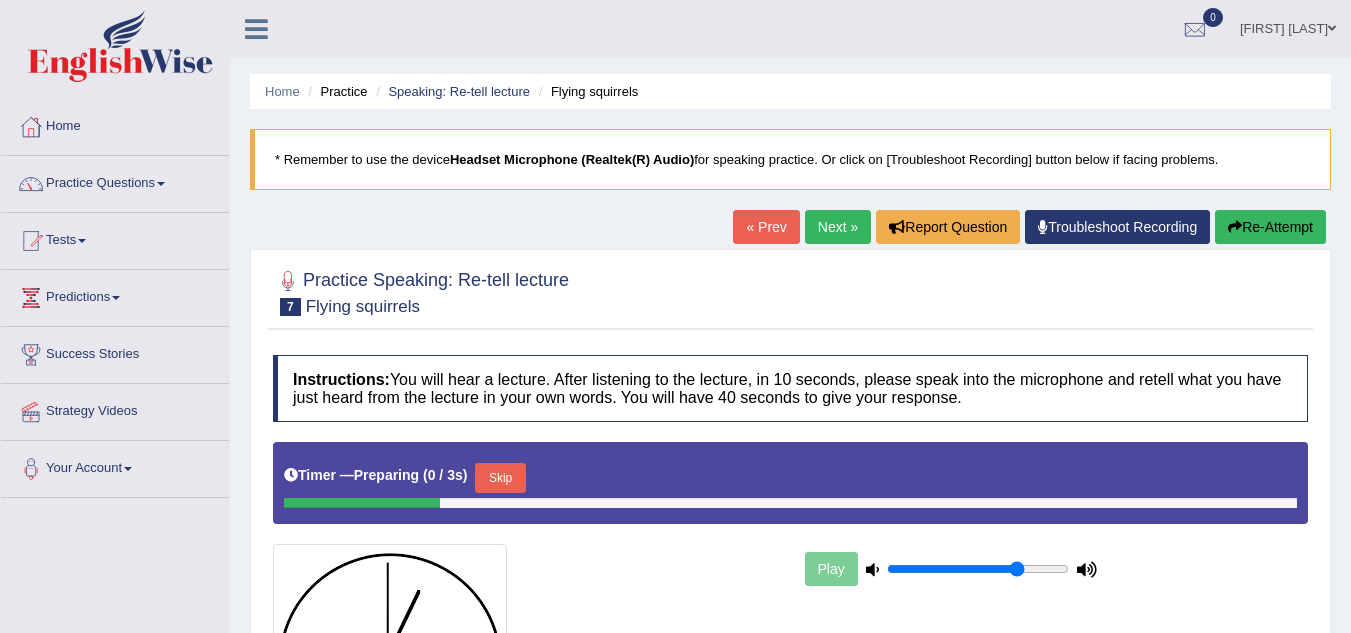 scroll, scrollTop: 0, scrollLeft: 0, axis: both 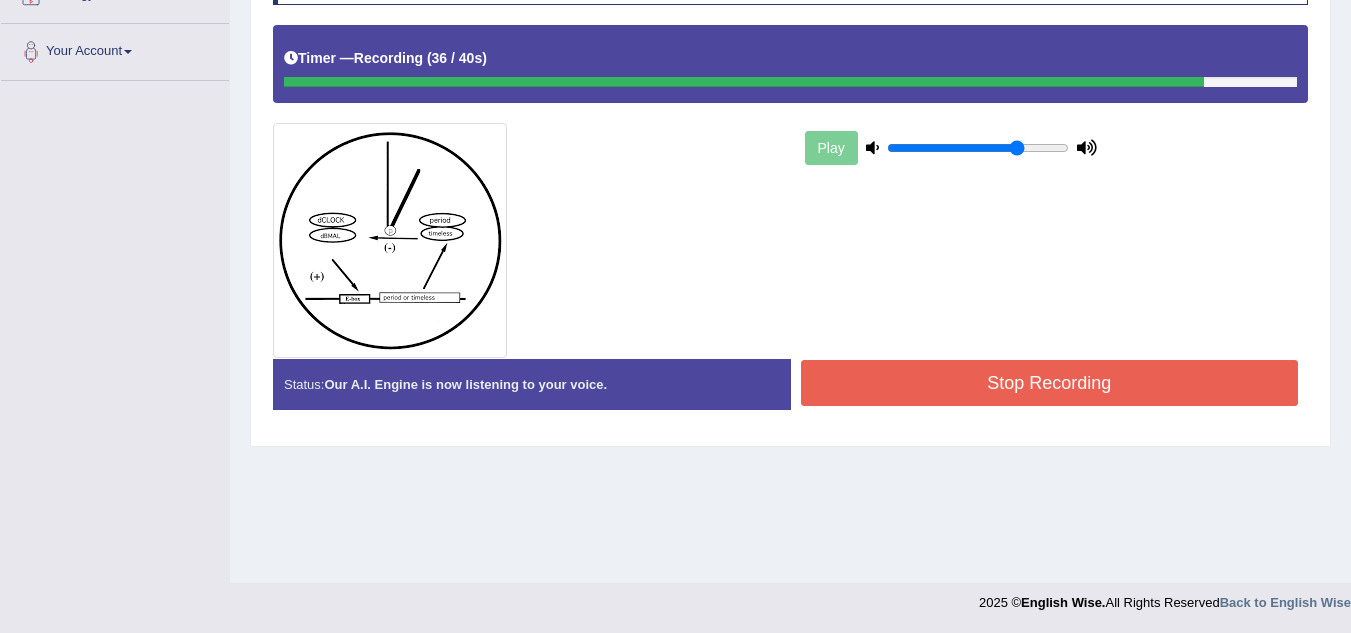 click on "Stop Recording" at bounding box center [1050, 383] 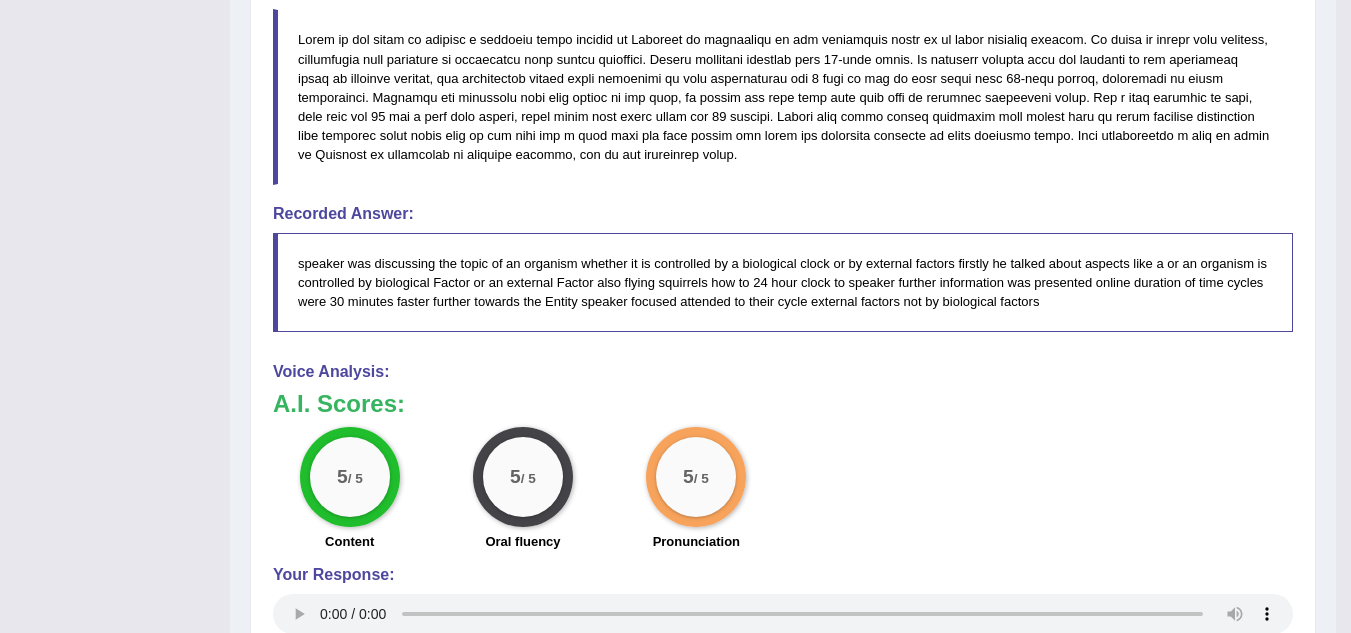 scroll, scrollTop: 804, scrollLeft: 0, axis: vertical 